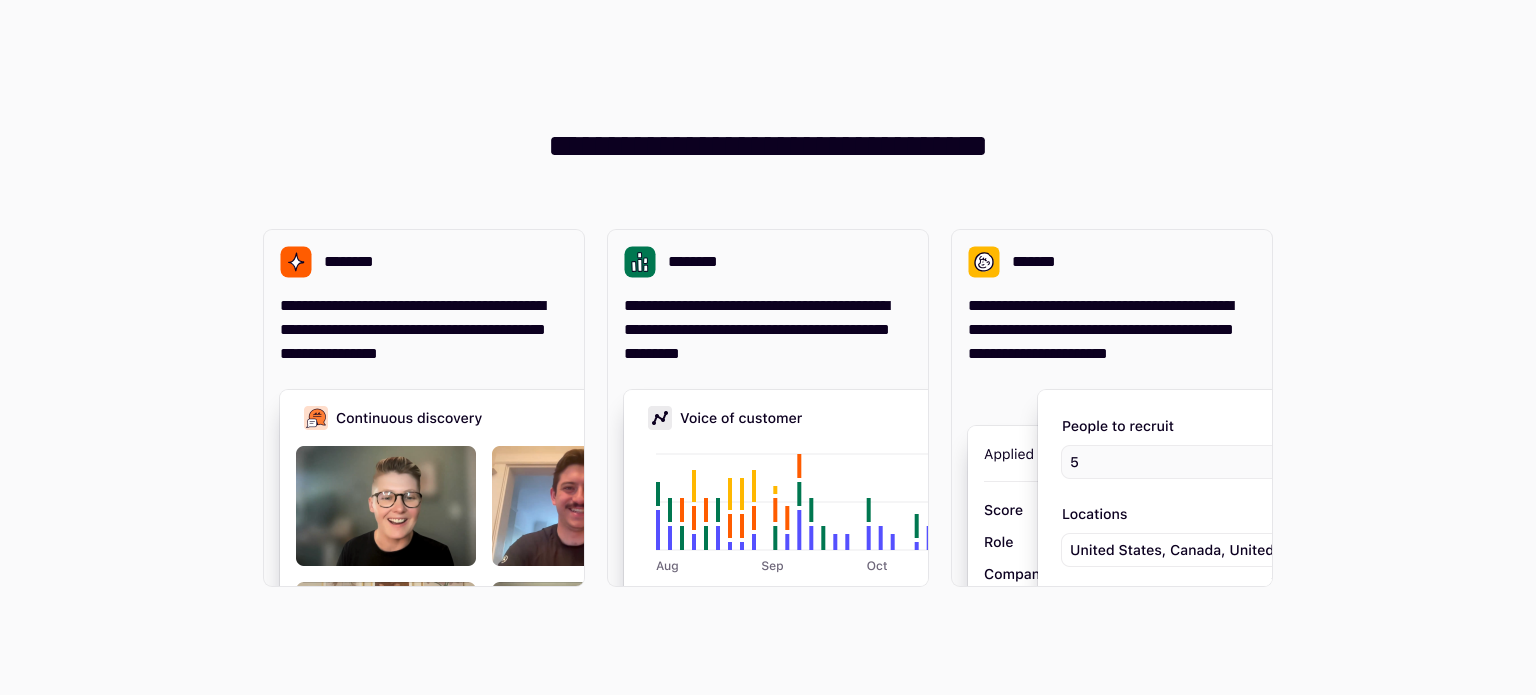 scroll, scrollTop: 0, scrollLeft: 0, axis: both 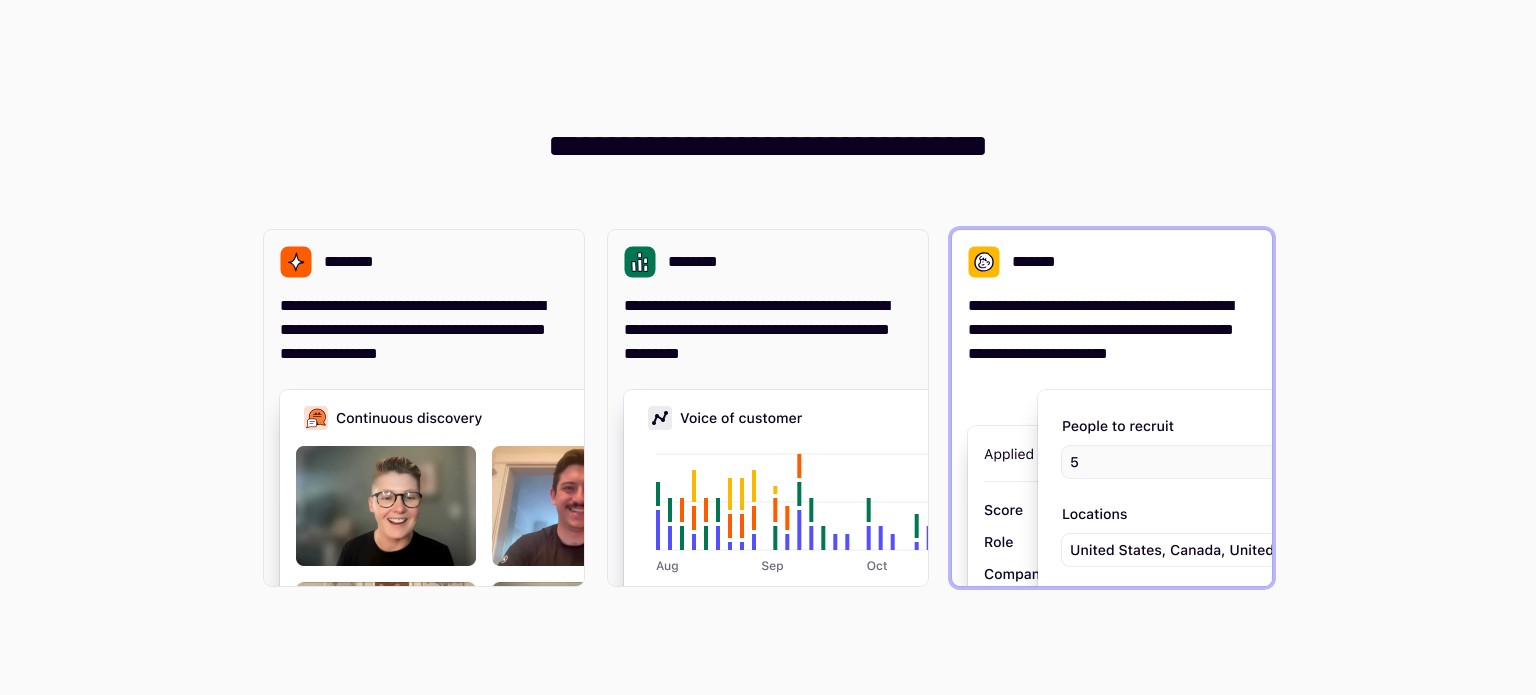 click on "*******" at bounding box center (1037, 262) 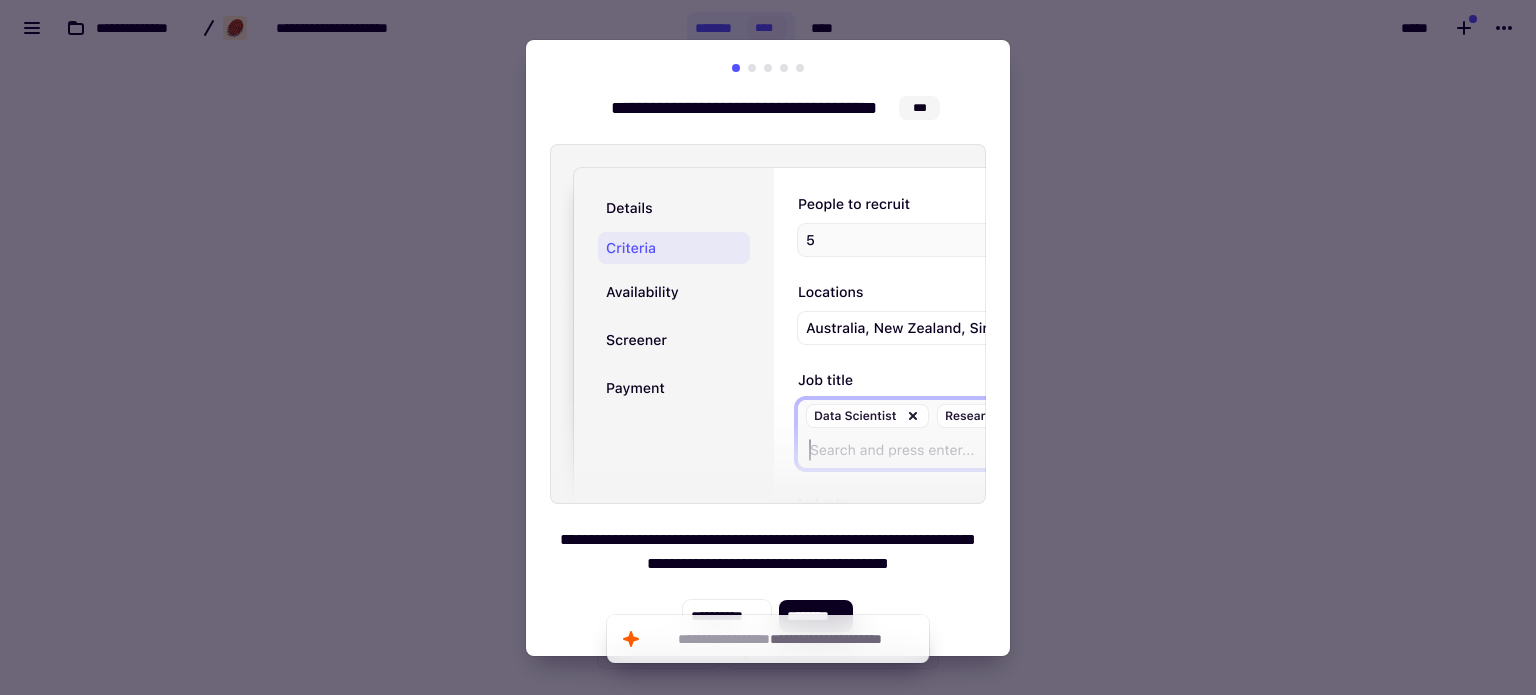 click at bounding box center [768, 347] 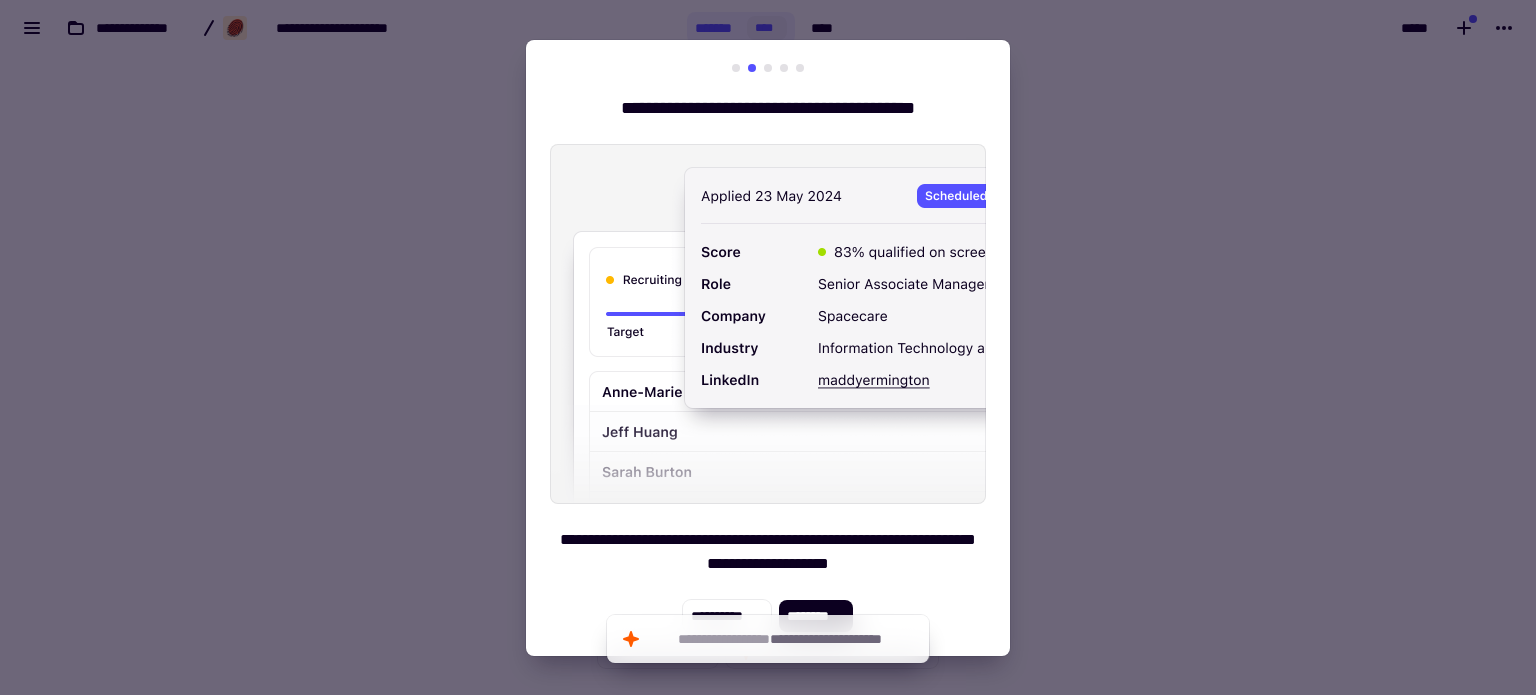 click at bounding box center (736, 68) 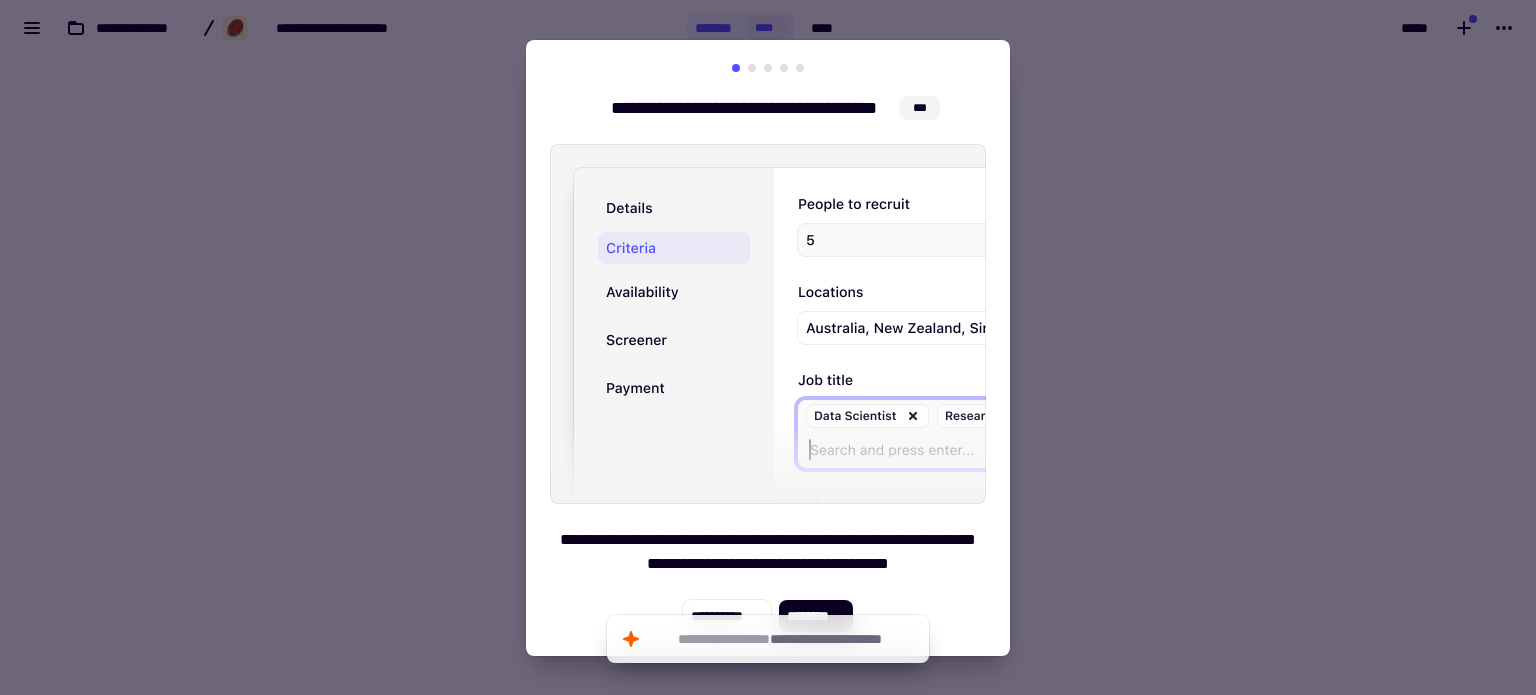 drag, startPoint x: 722, startPoint y: 622, endPoint x: 338, endPoint y: 559, distance: 389.13367 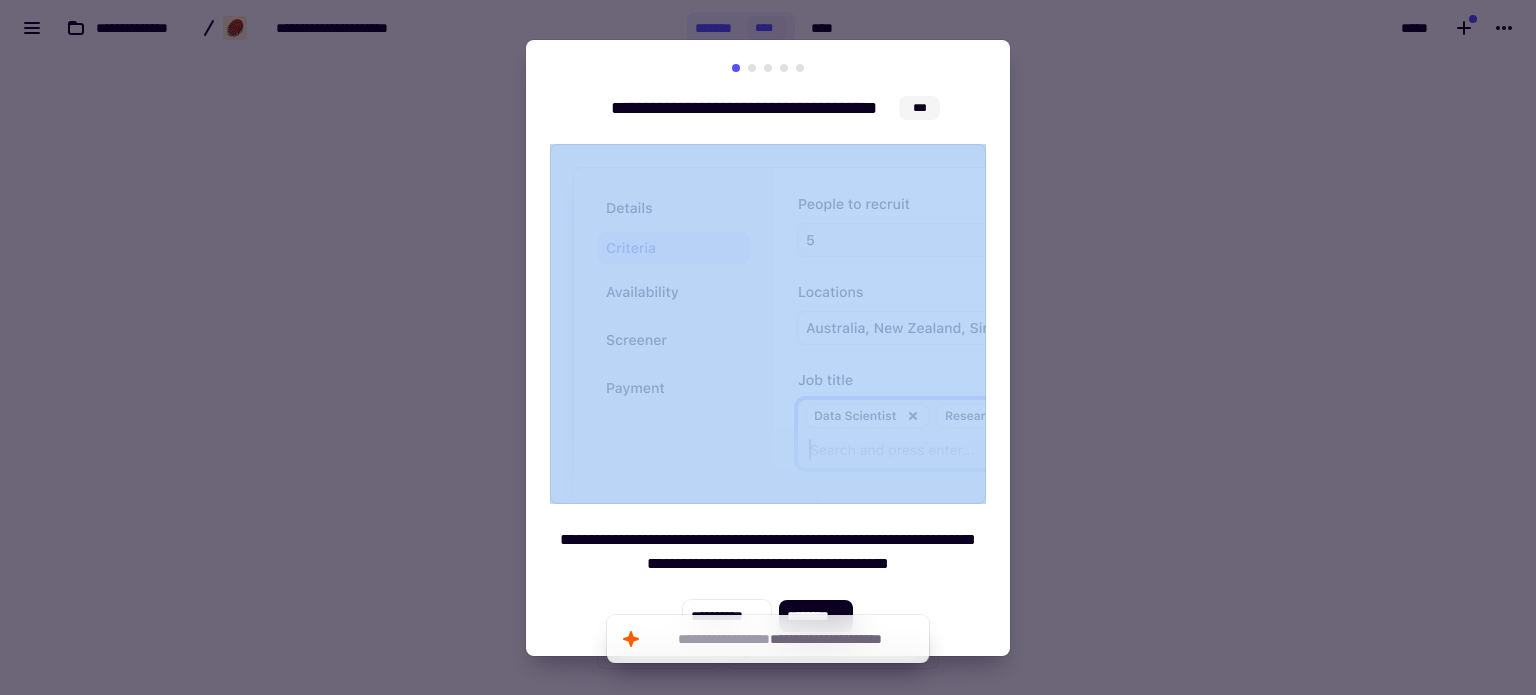 click at bounding box center (768, 324) 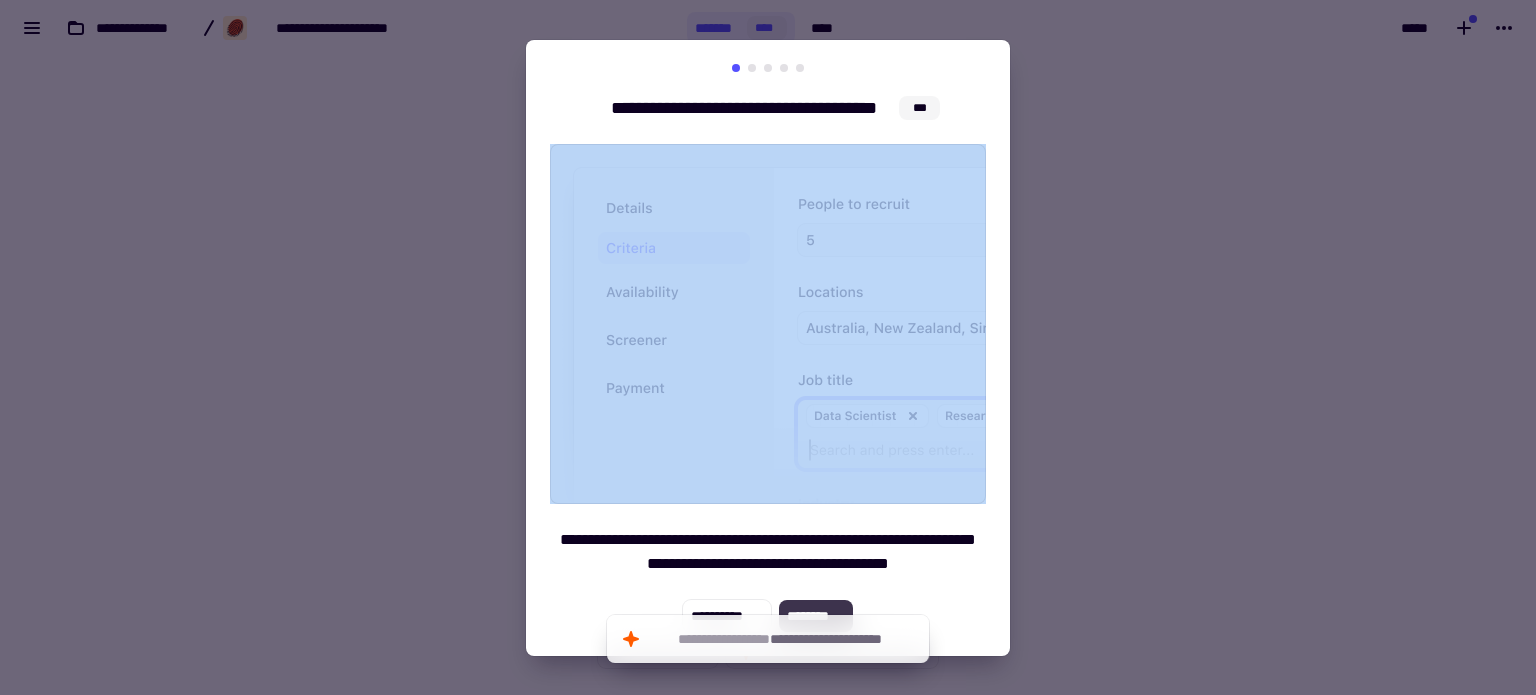 click on "********" 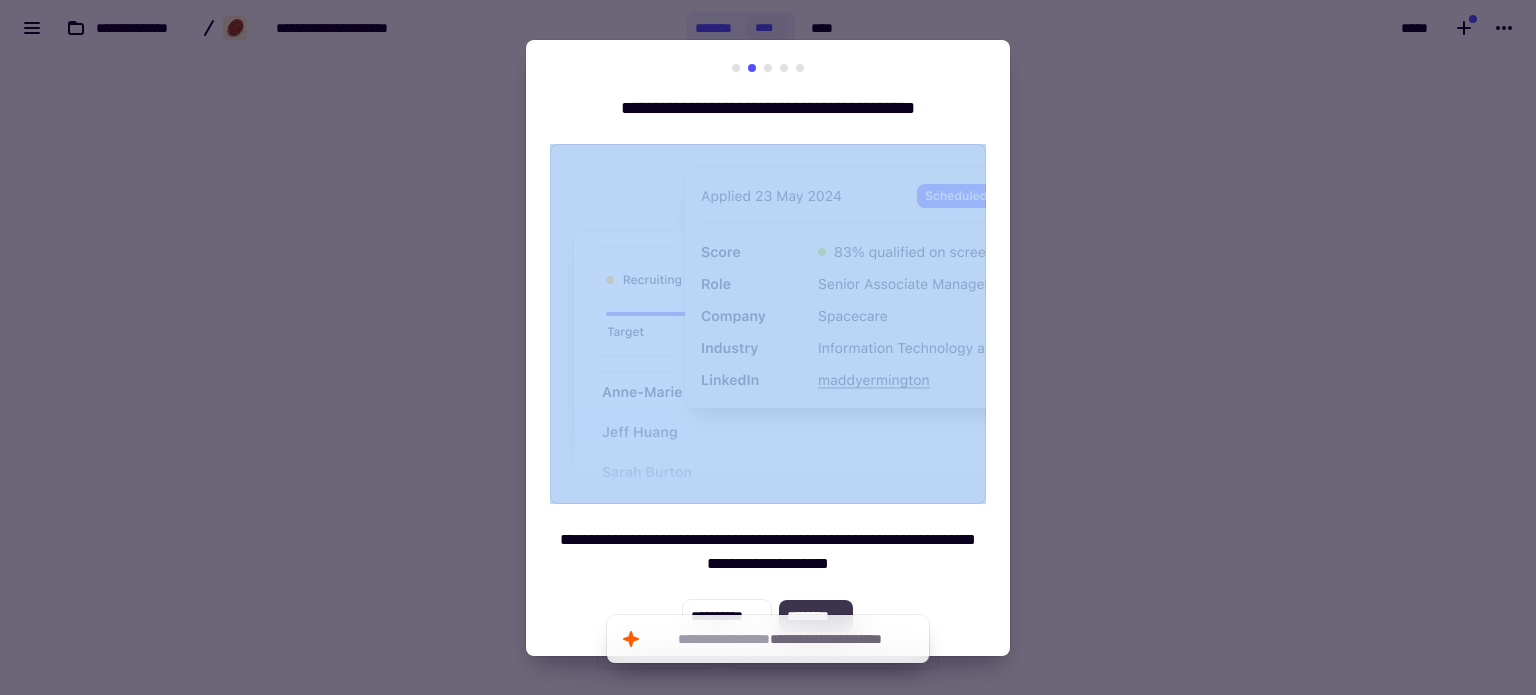 click on "********" 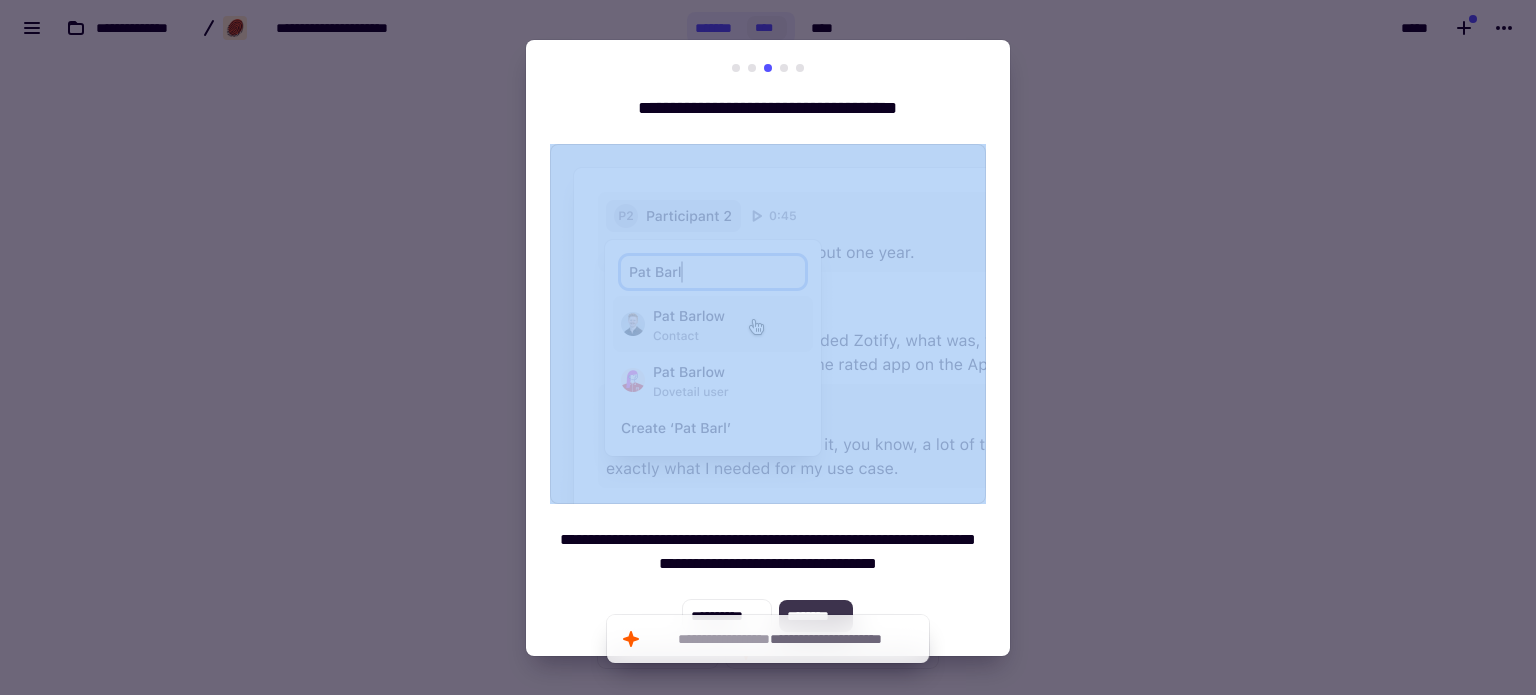 click on "********" 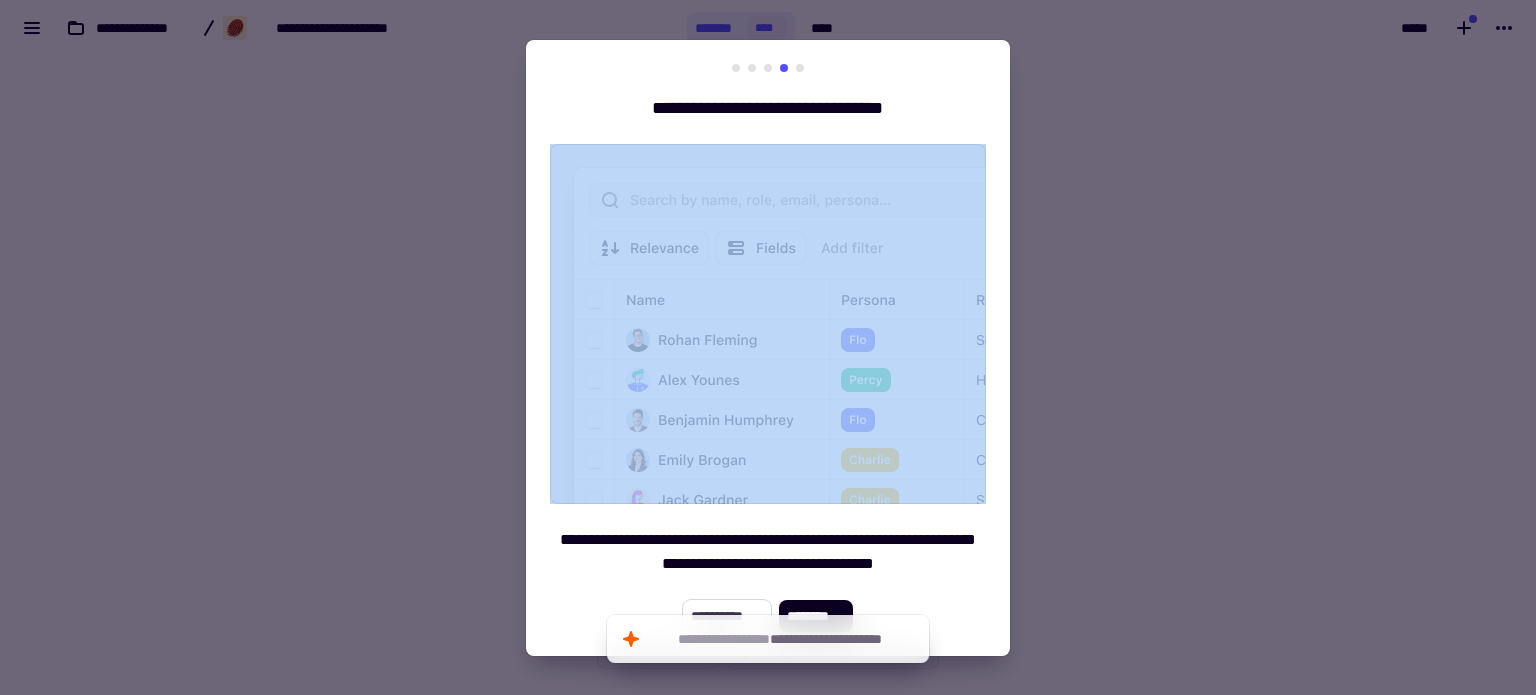 click on "**********" 